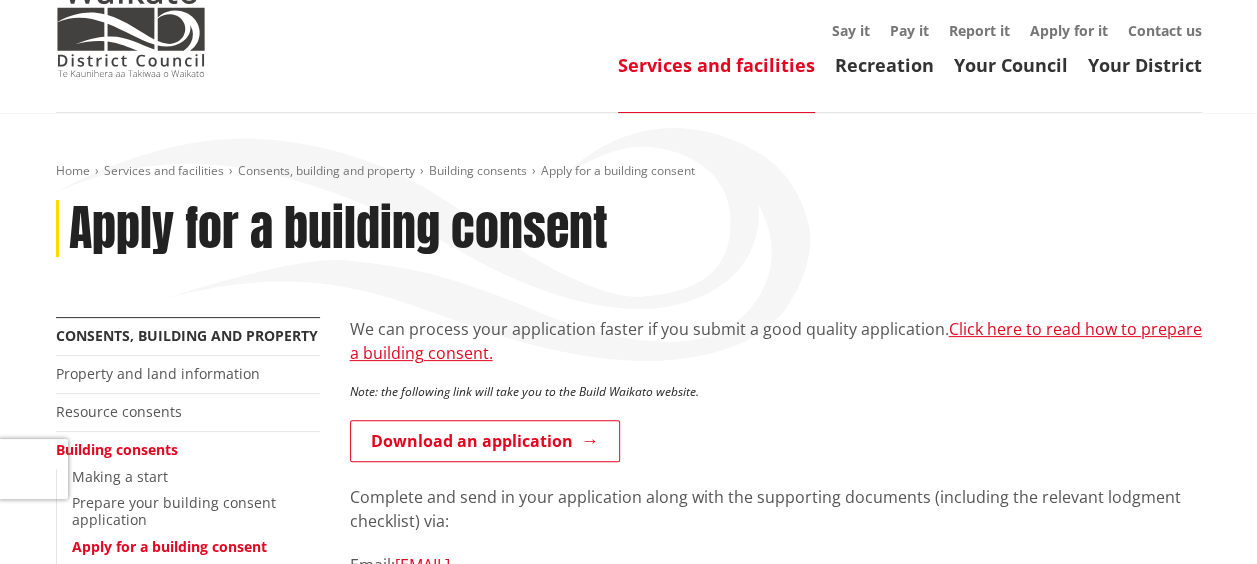 scroll, scrollTop: 0, scrollLeft: 0, axis: both 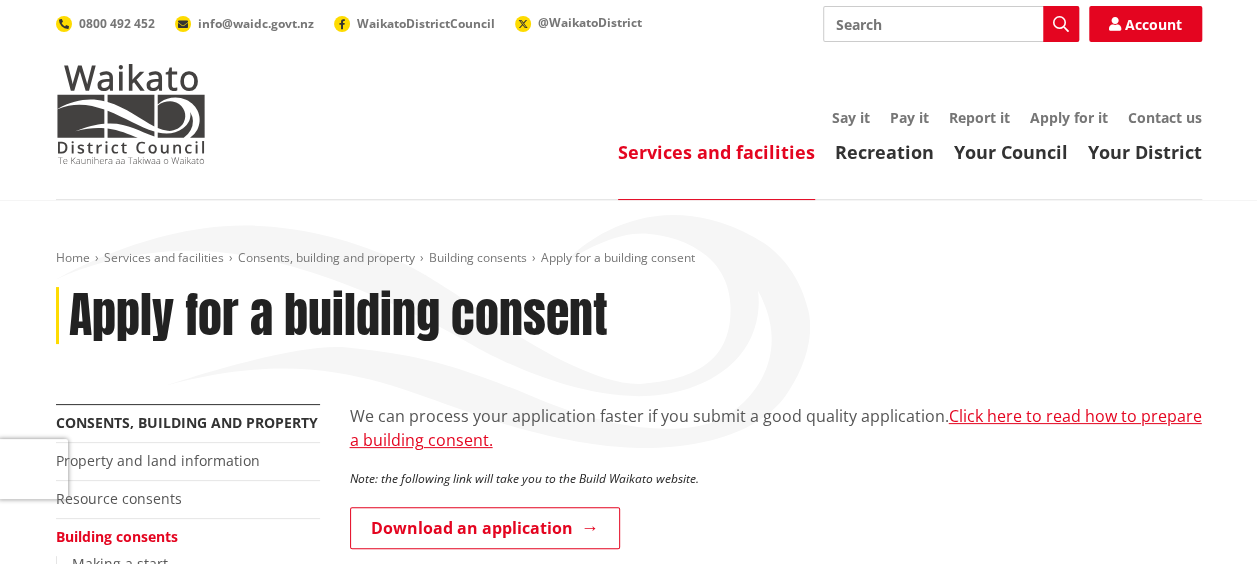 click on "Search" at bounding box center (951, 24) 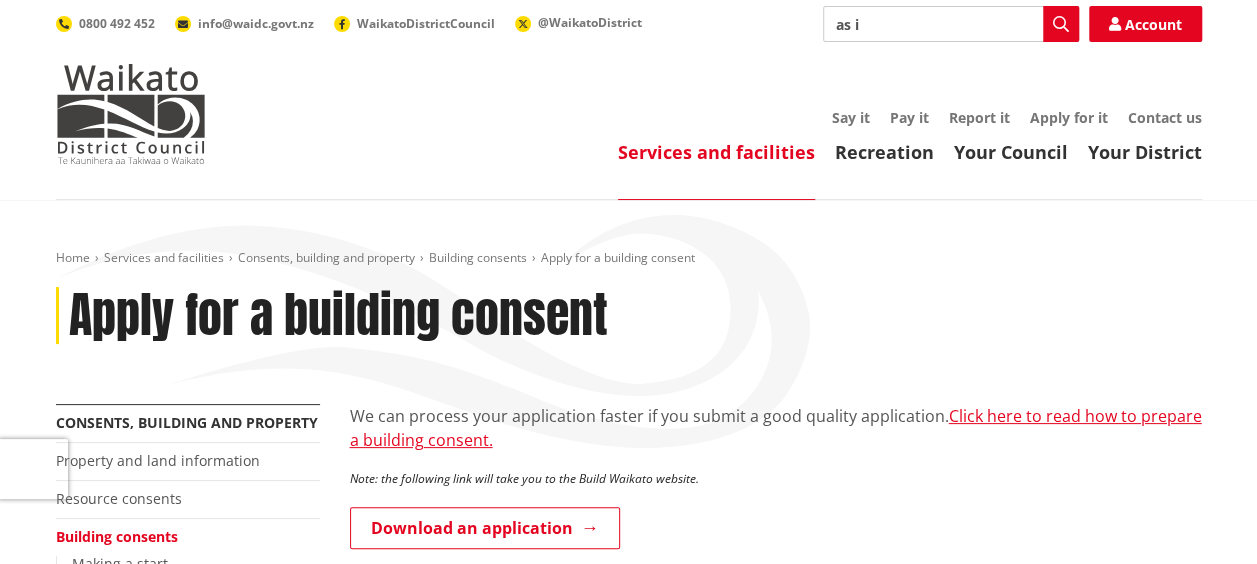 type on "as is" 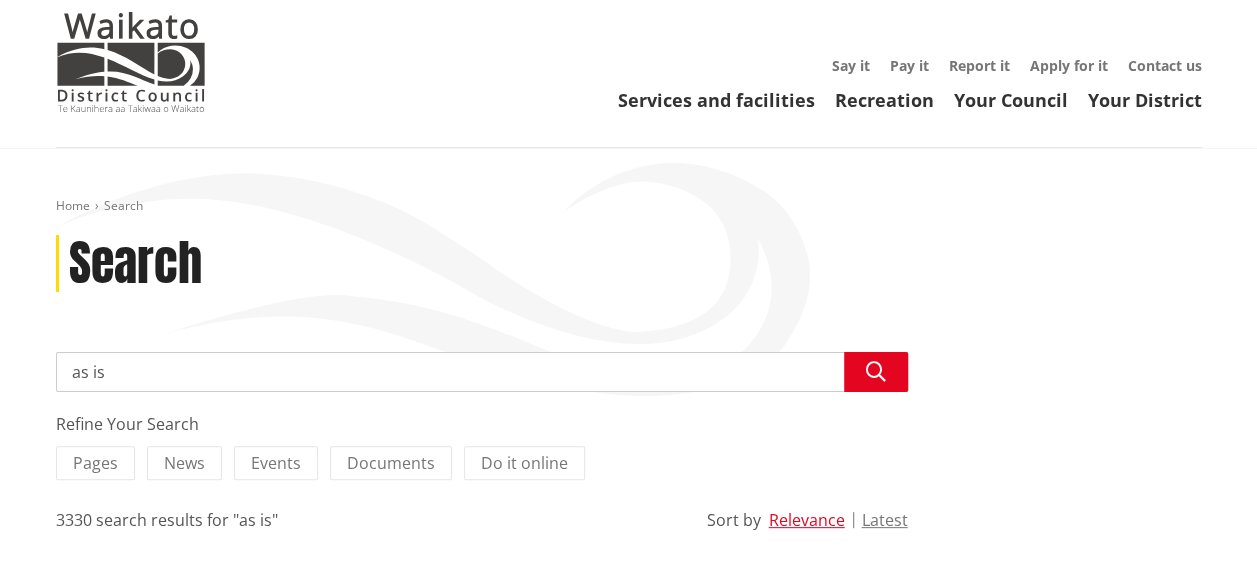 scroll, scrollTop: 0, scrollLeft: 0, axis: both 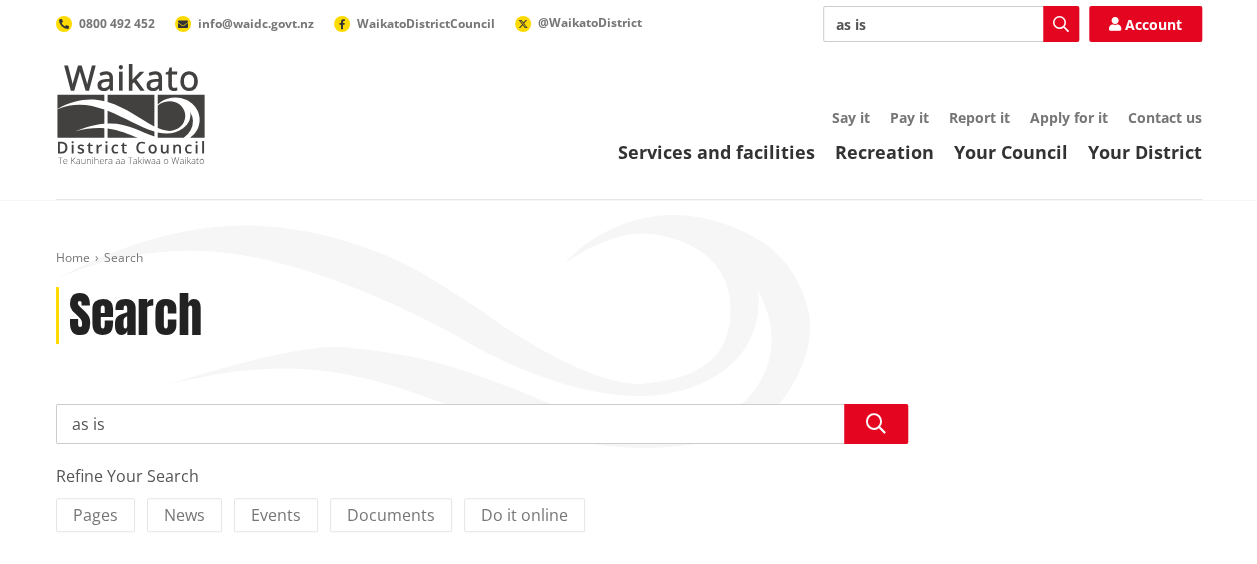 drag, startPoint x: 144, startPoint y: 436, endPoint x: -4, endPoint y: 436, distance: 148 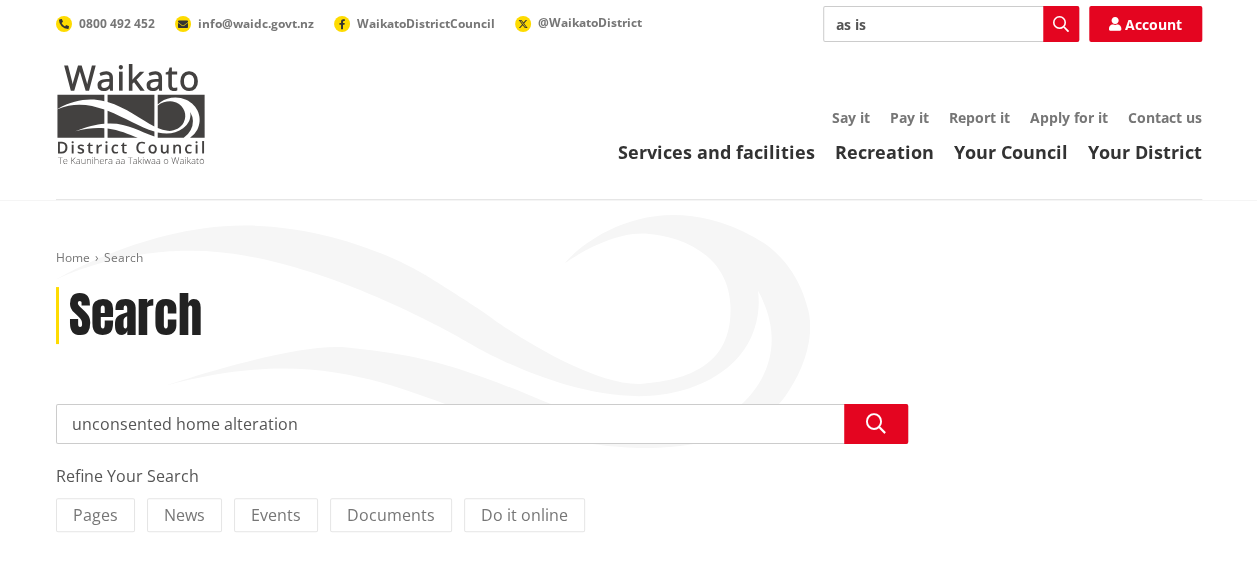 type on "unconsented home alterations" 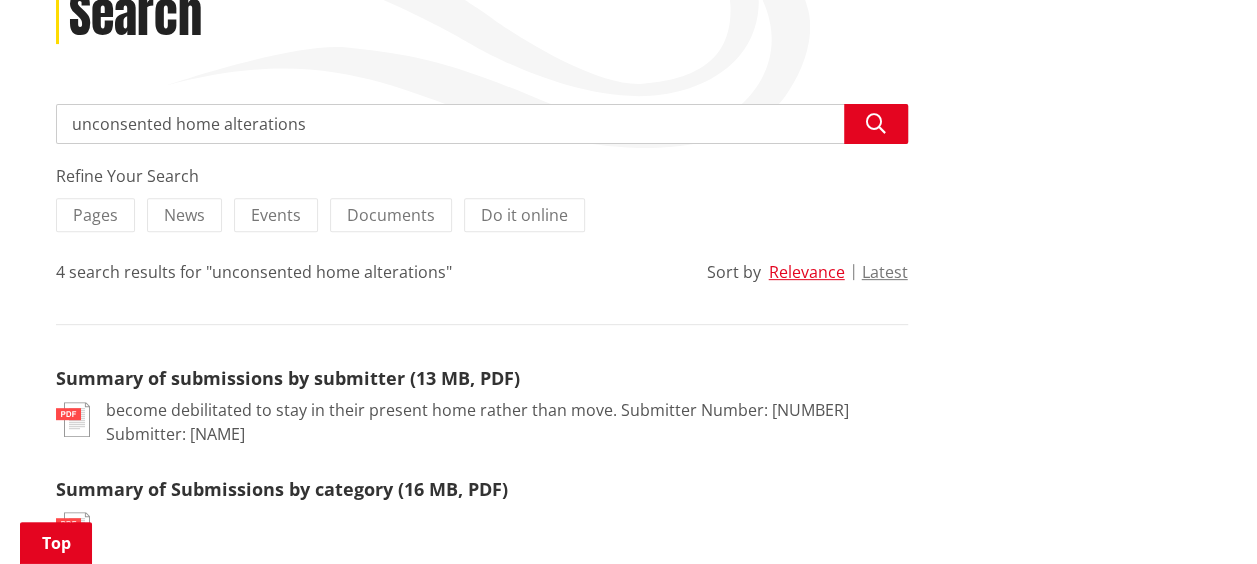 scroll, scrollTop: 200, scrollLeft: 0, axis: vertical 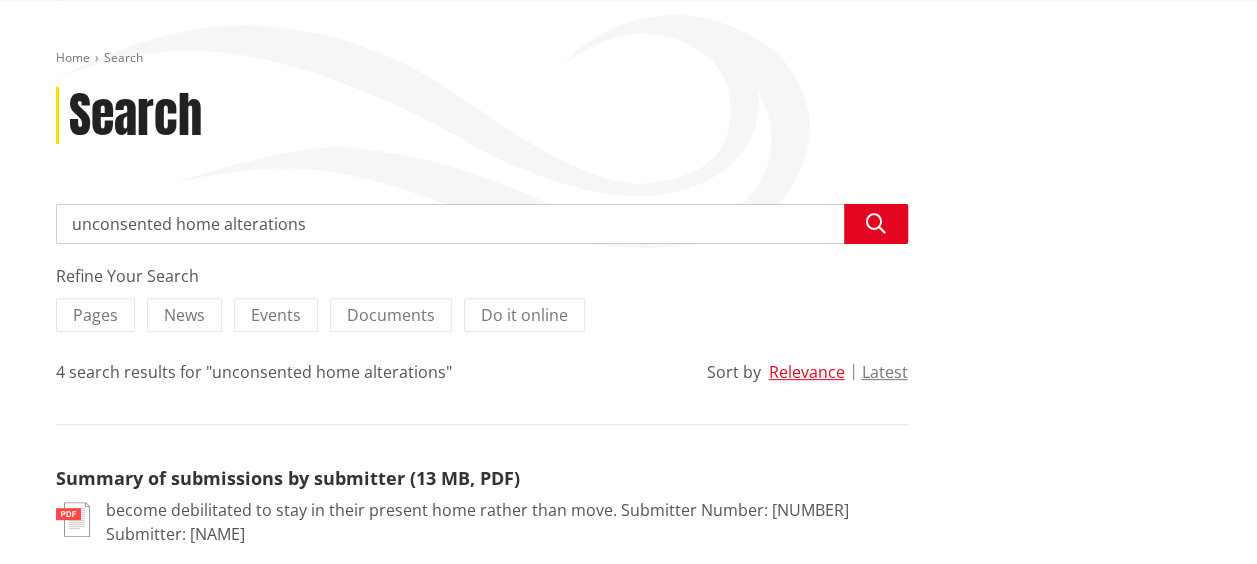 click on "unconsented home alterations" at bounding box center (482, 224) 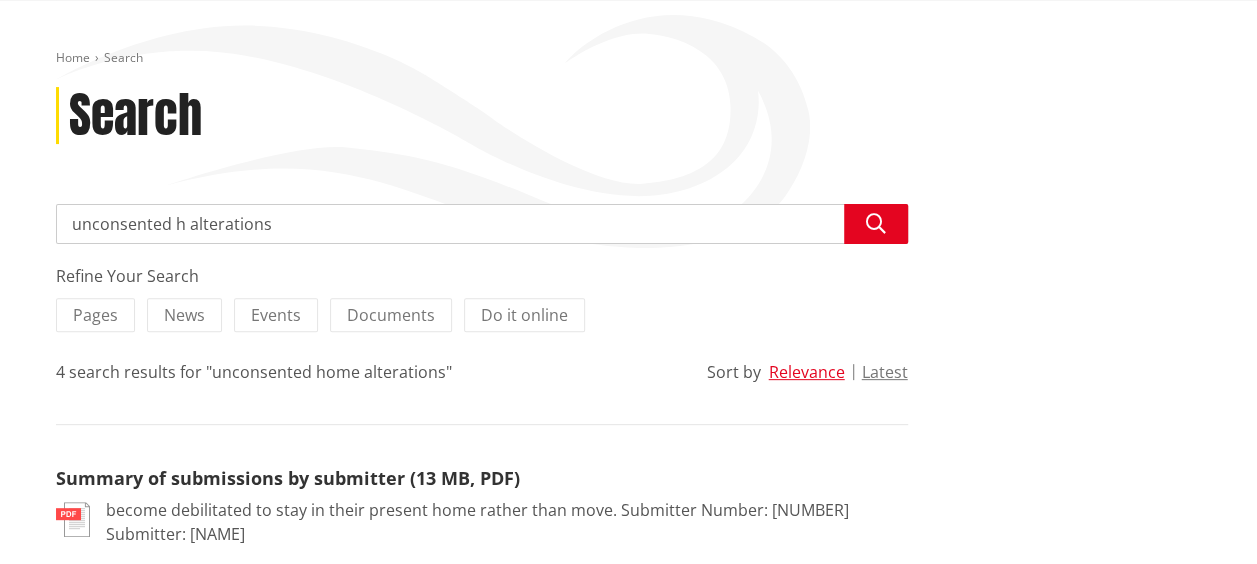 type on "unconsented  alterations" 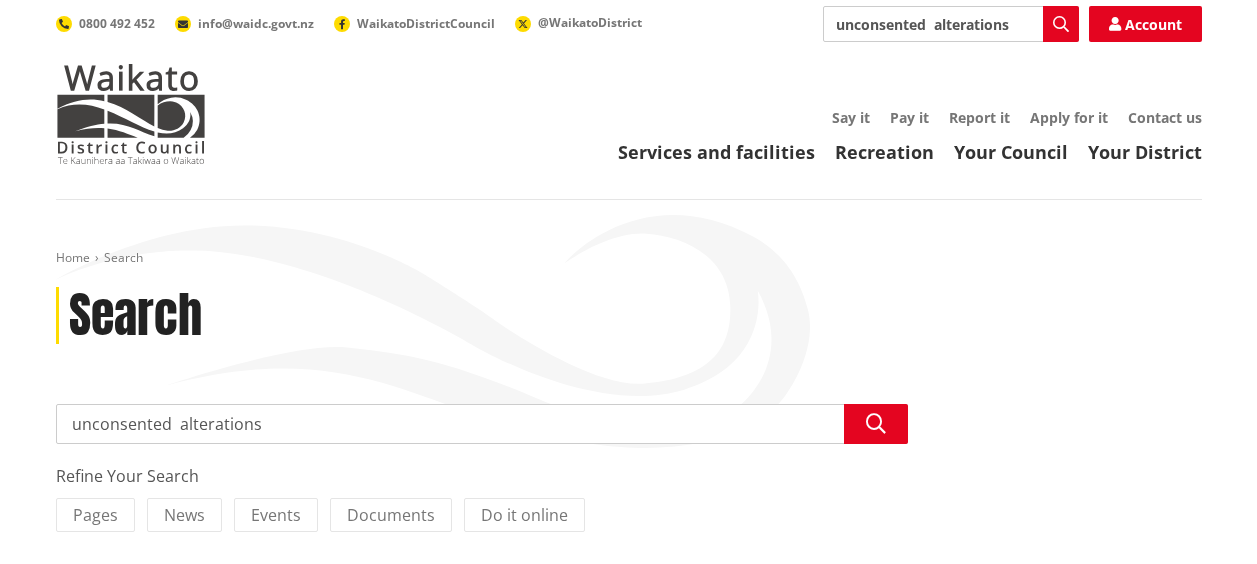 scroll, scrollTop: 0, scrollLeft: 0, axis: both 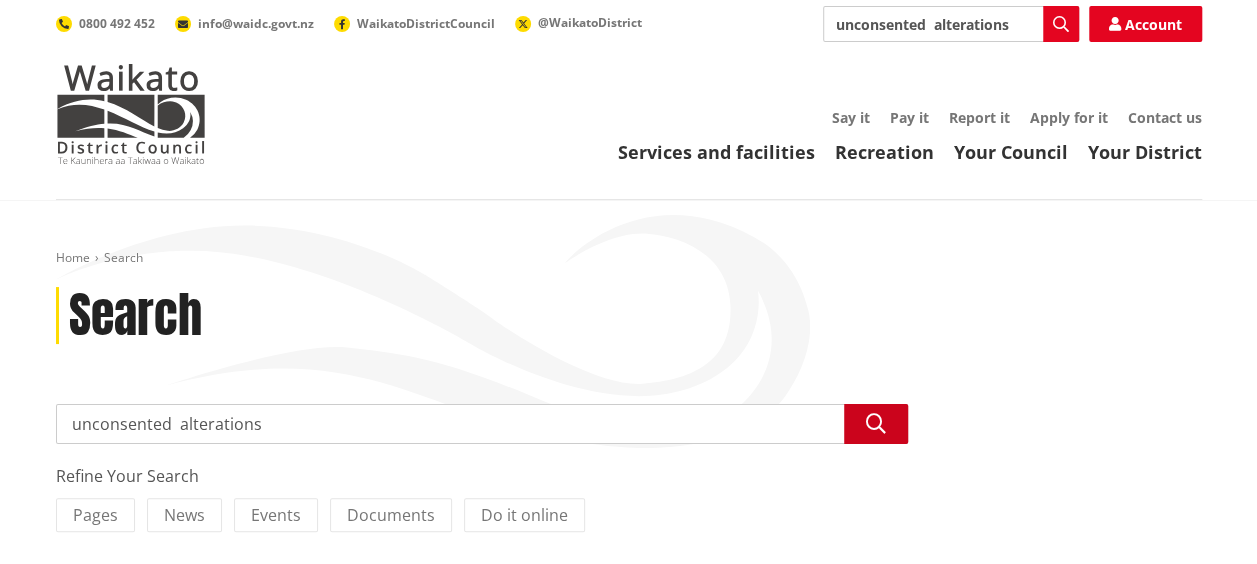 click at bounding box center [876, 424] 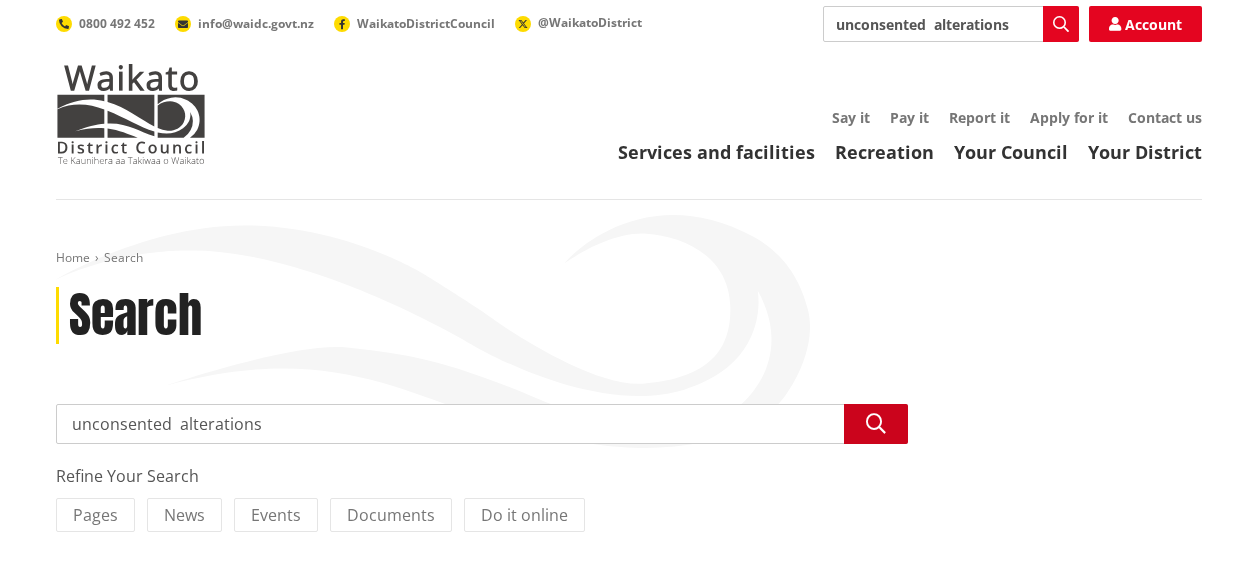scroll, scrollTop: 0, scrollLeft: 0, axis: both 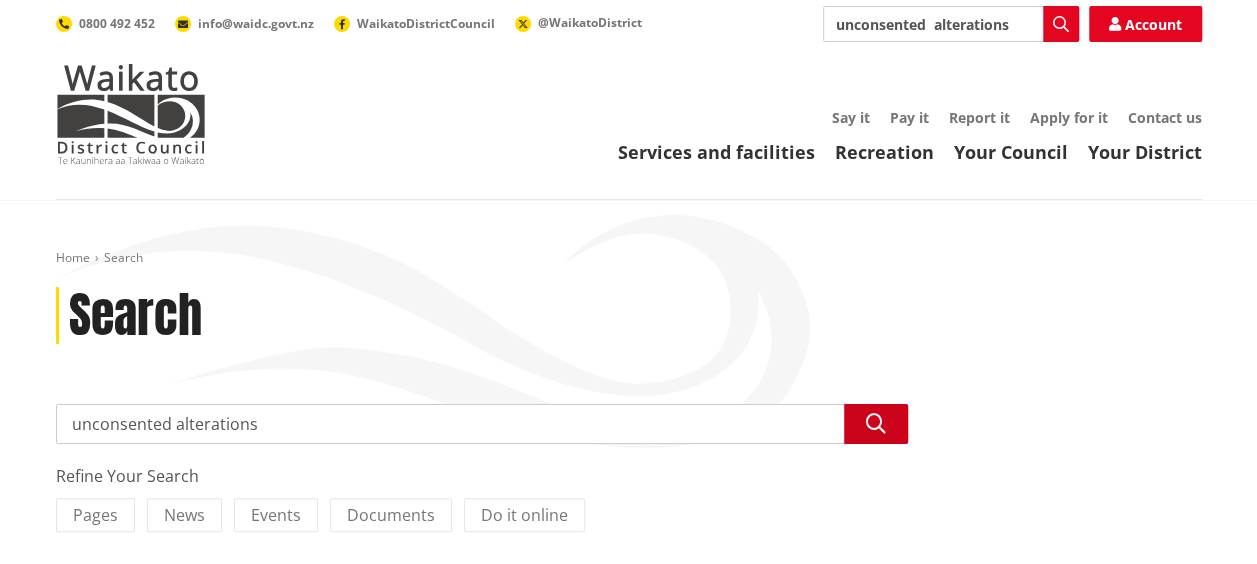 type on "unconsented alterations" 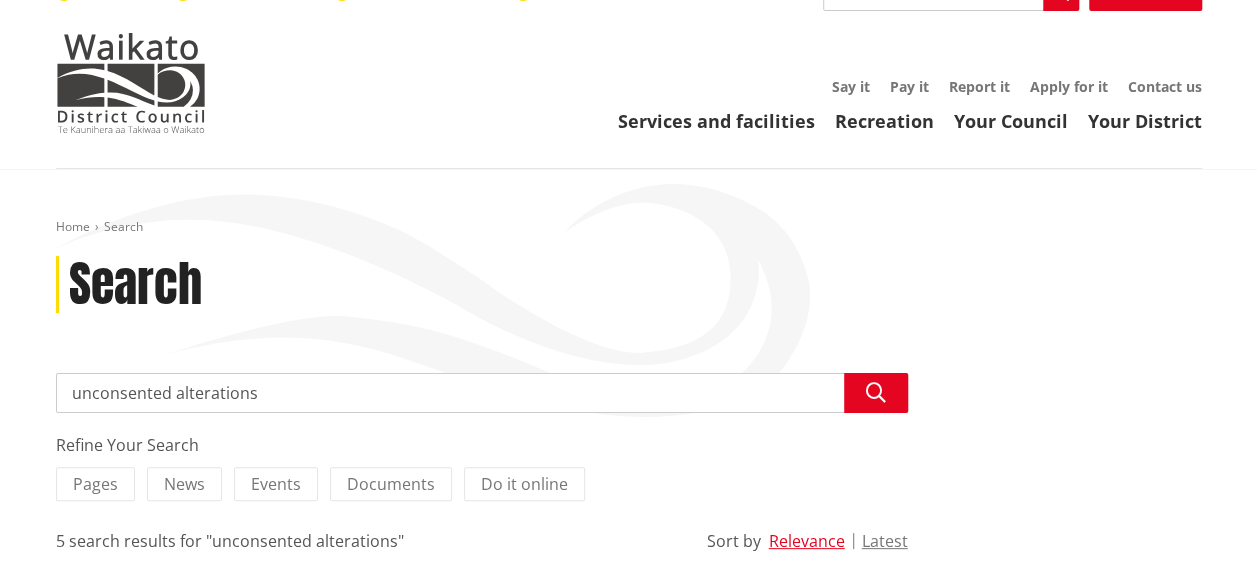 scroll, scrollTop: 0, scrollLeft: 0, axis: both 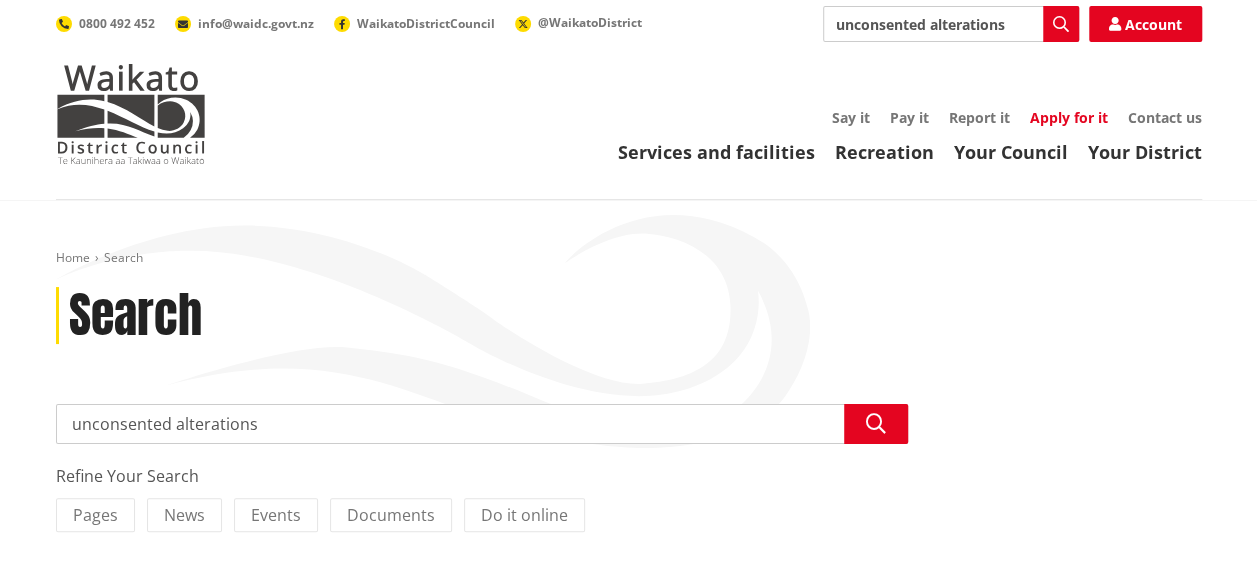 click on "Apply for it" at bounding box center (1069, 117) 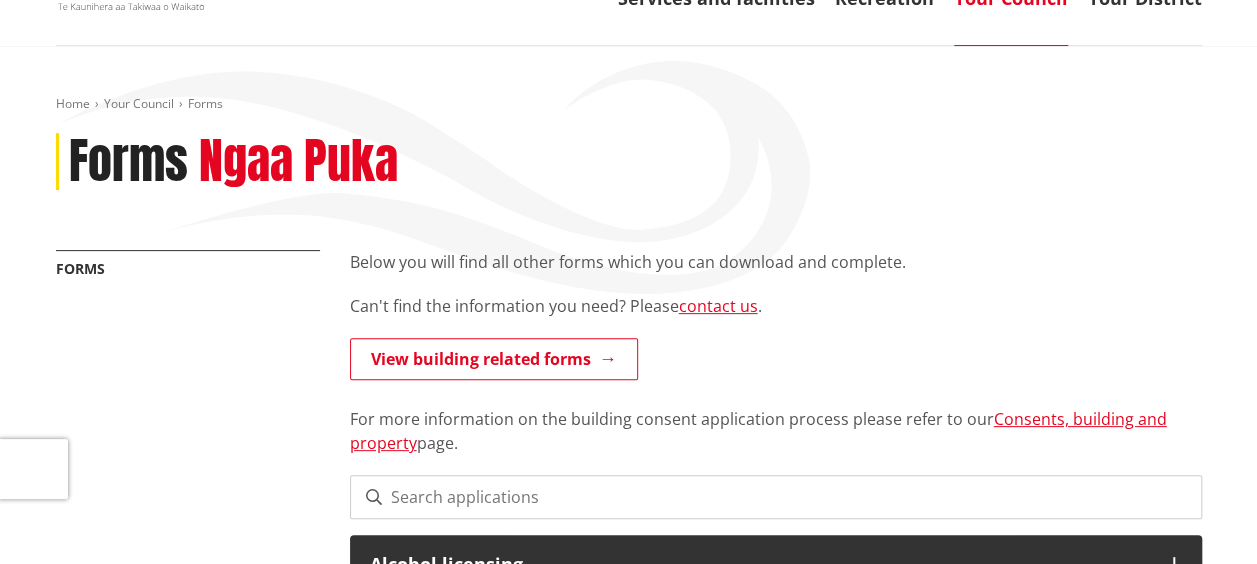 scroll, scrollTop: 200, scrollLeft: 0, axis: vertical 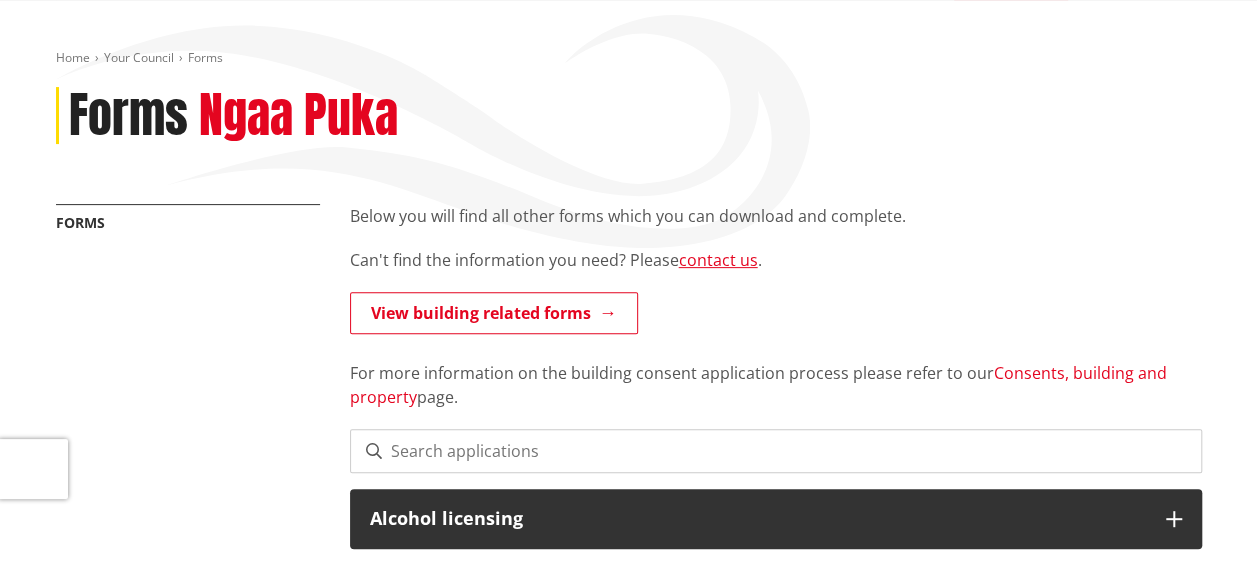 click on "Consents, building and property" at bounding box center (758, 385) 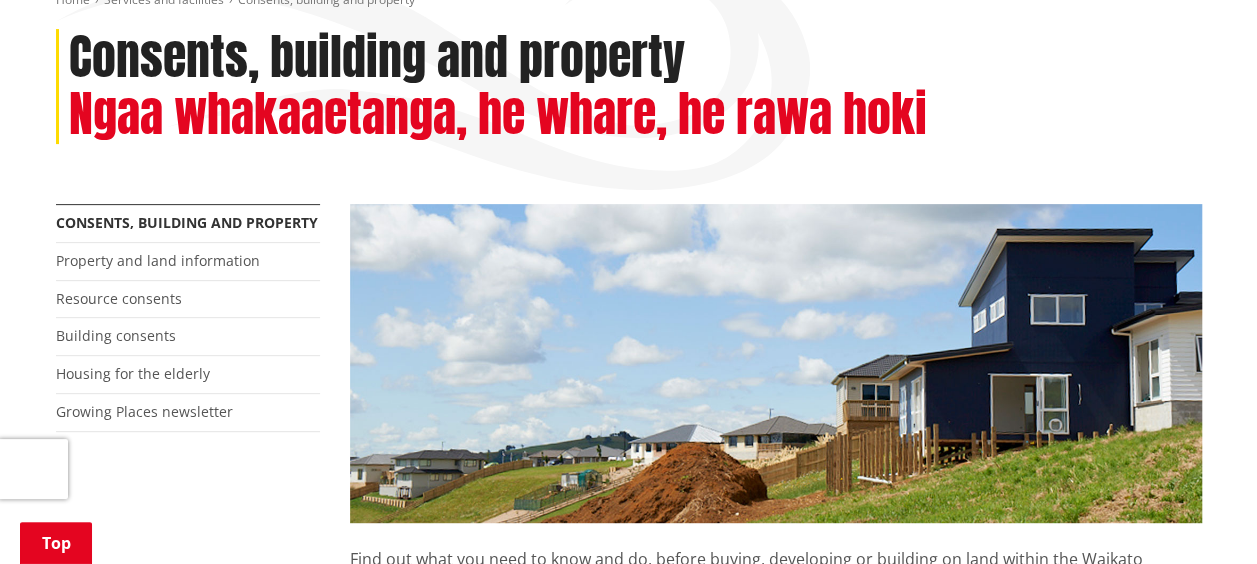 scroll, scrollTop: 300, scrollLeft: 0, axis: vertical 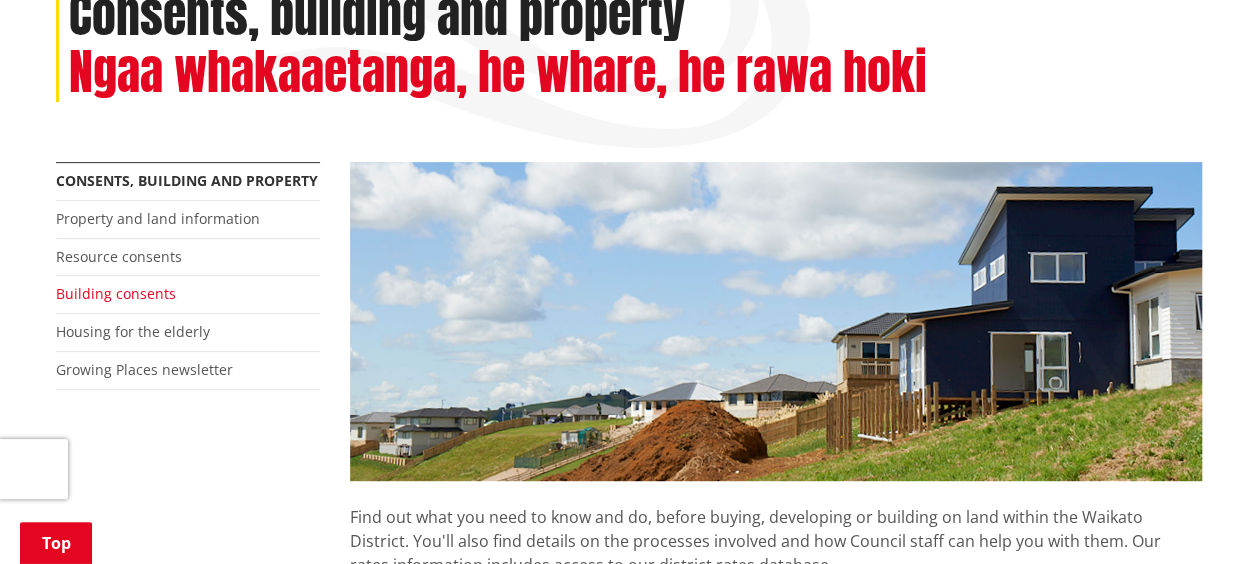 click on "Building consents" at bounding box center [116, 293] 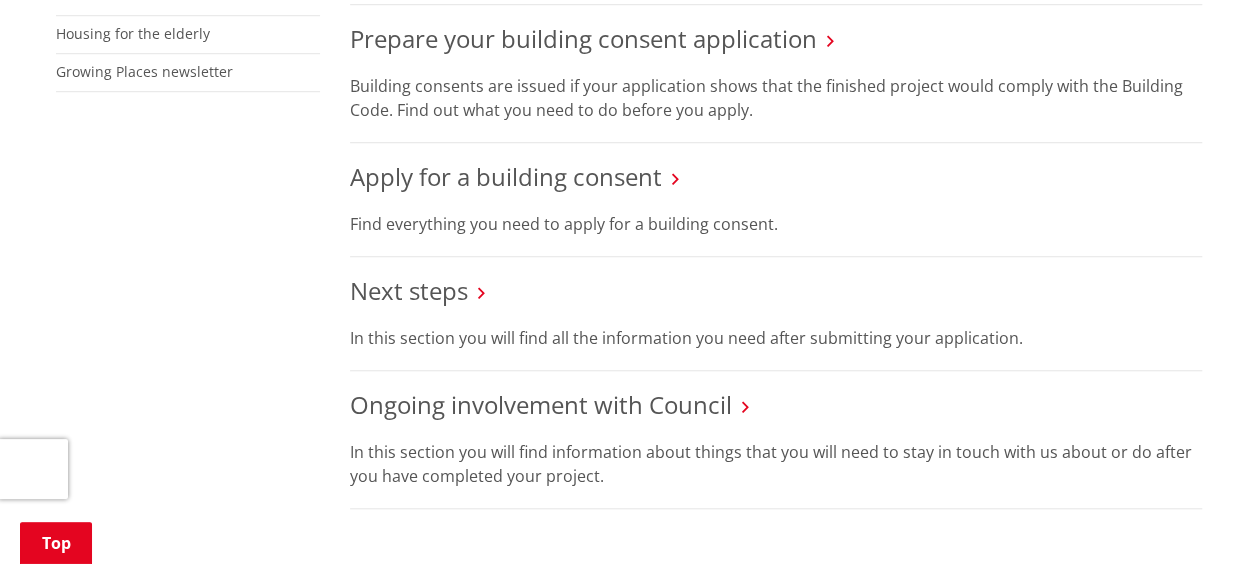 scroll, scrollTop: 700, scrollLeft: 0, axis: vertical 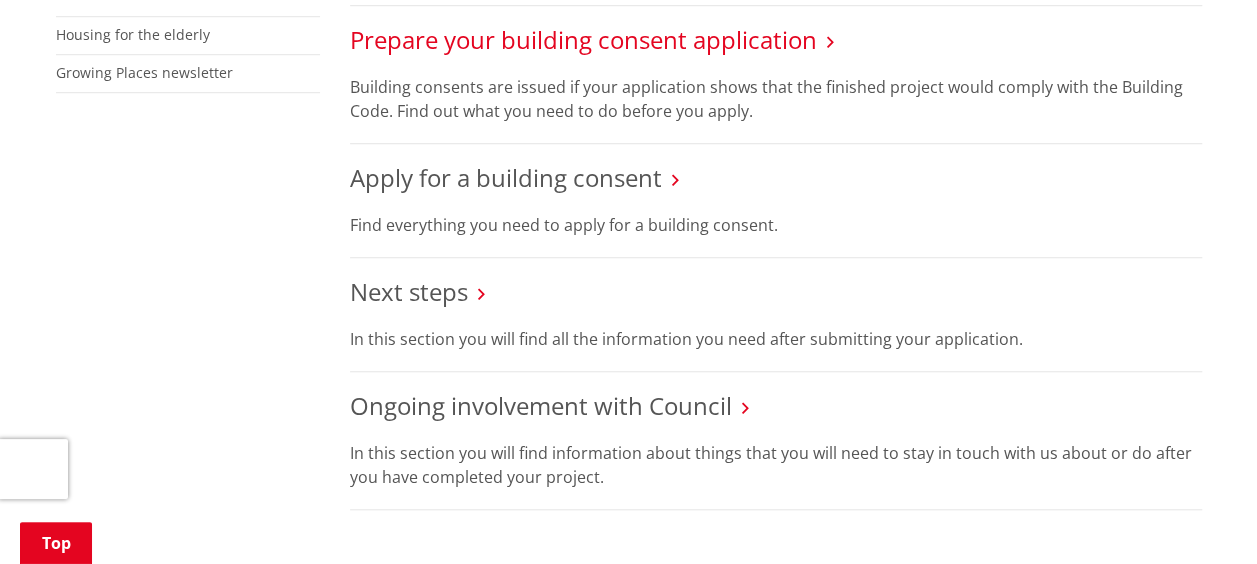 click on "Prepare your building consent application" at bounding box center (583, 39) 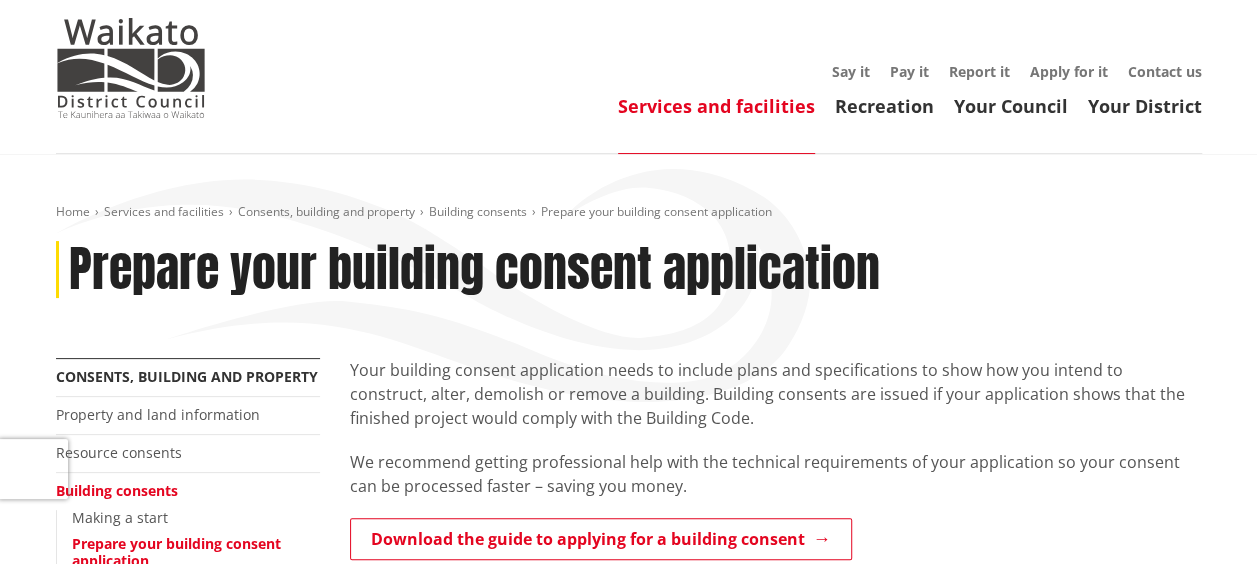 scroll, scrollTop: 0, scrollLeft: 0, axis: both 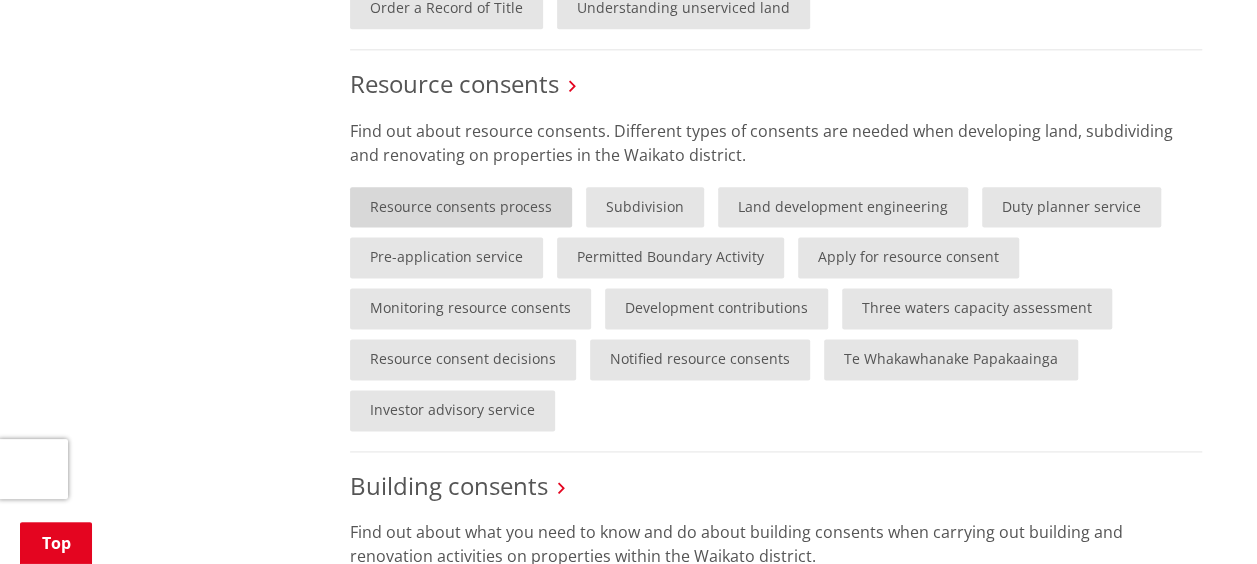 click on "Resource consents process" at bounding box center (461, 207) 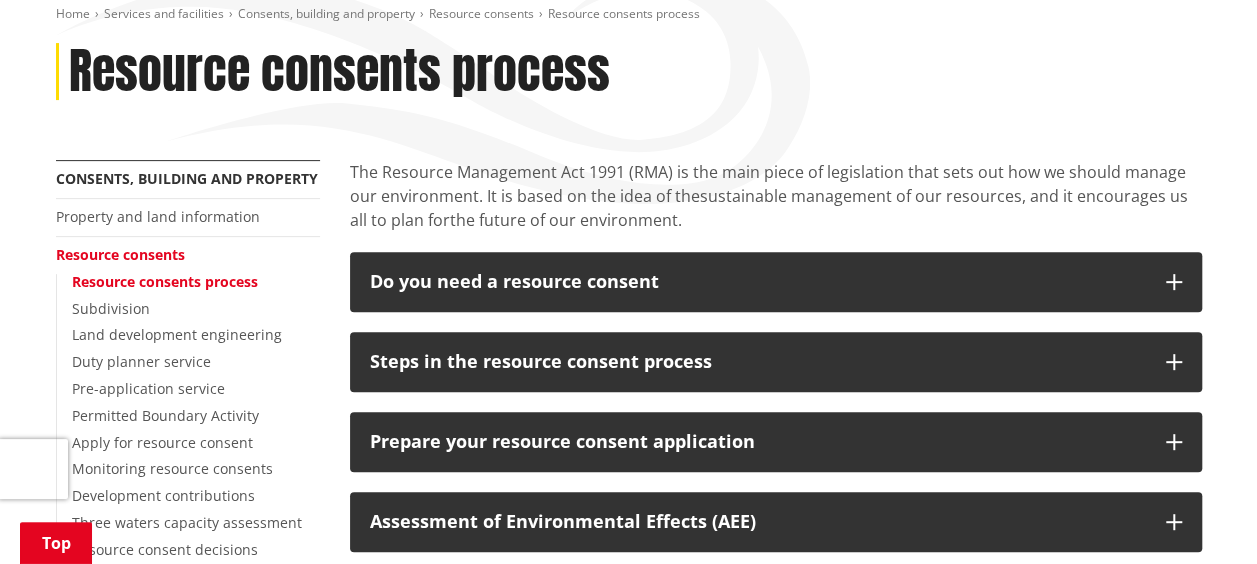 scroll, scrollTop: 200, scrollLeft: 0, axis: vertical 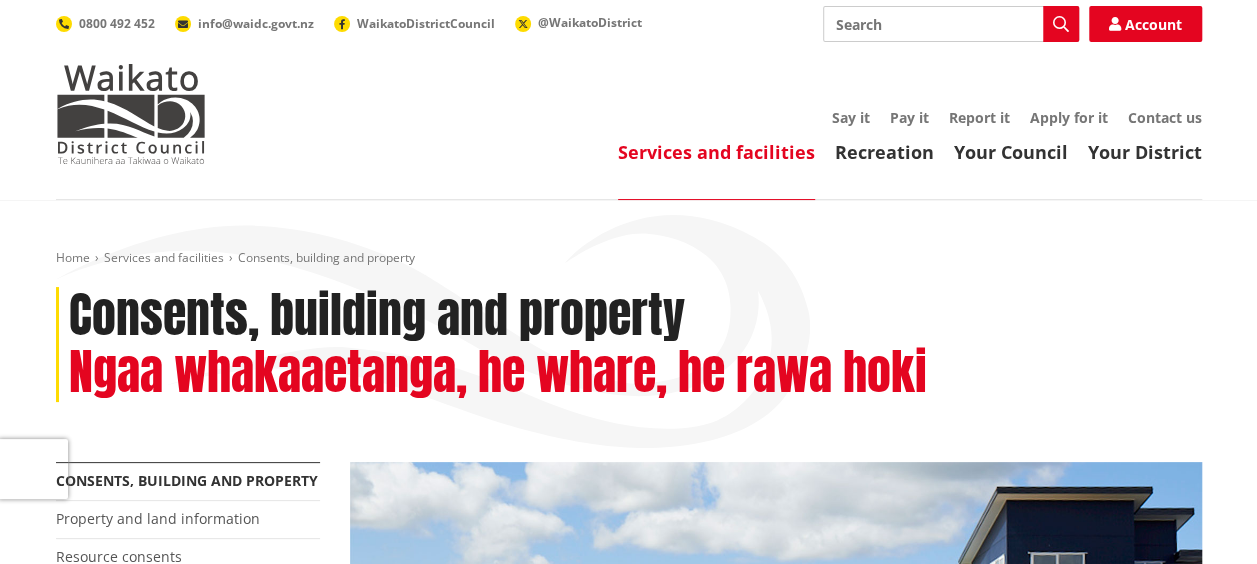 click on "Search" at bounding box center [951, 24] 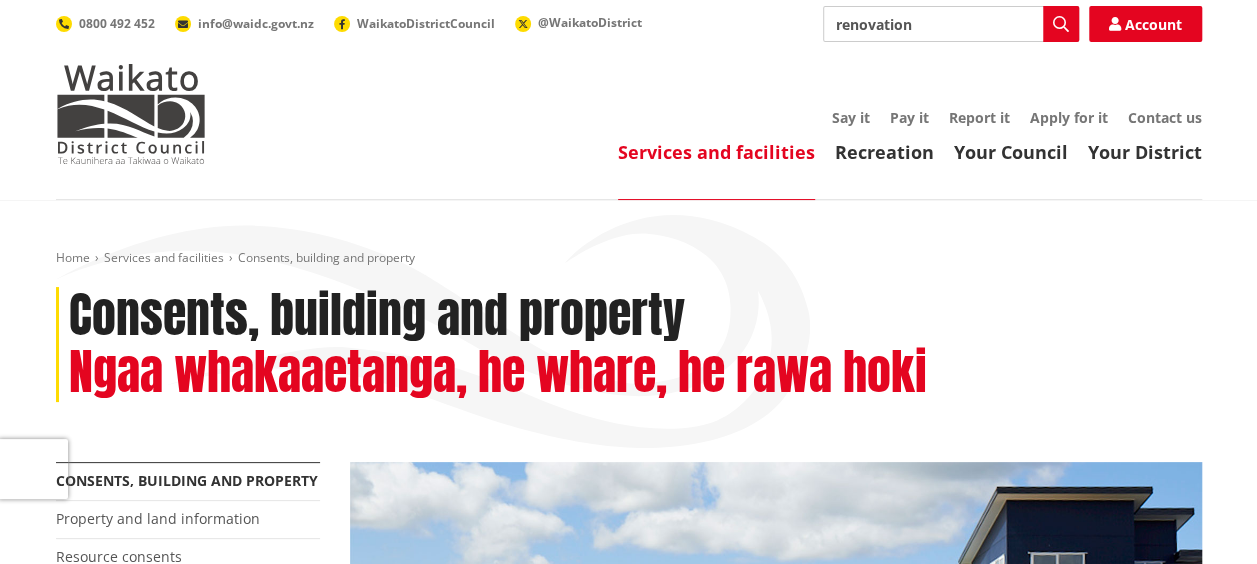 type on "renovations" 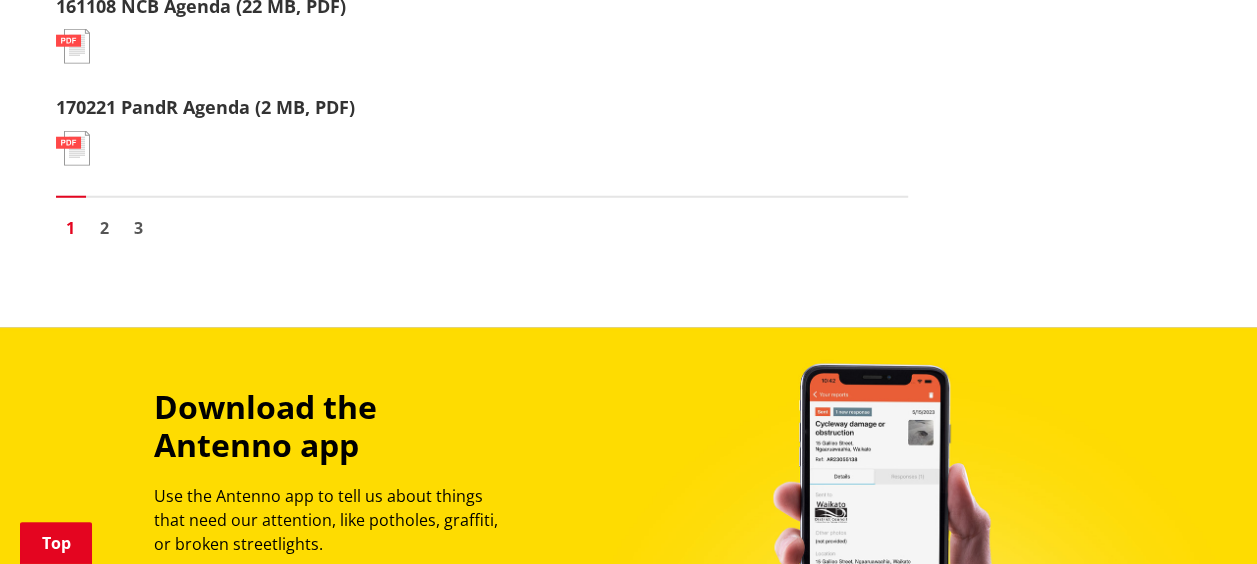 scroll, scrollTop: 2600, scrollLeft: 0, axis: vertical 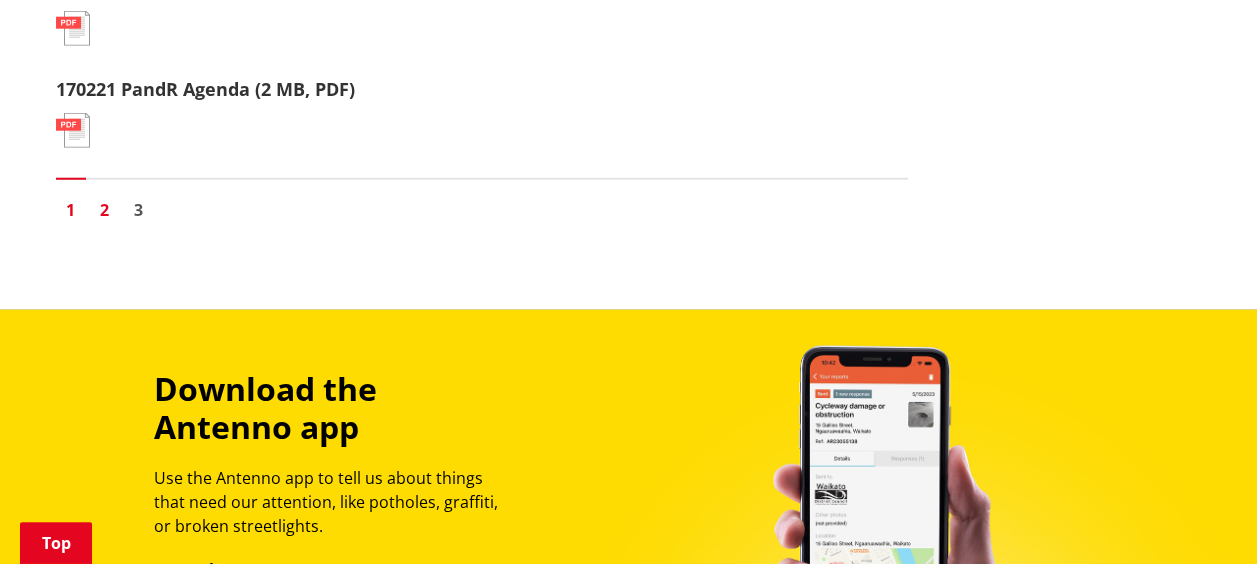 click on "2" at bounding box center (105, 210) 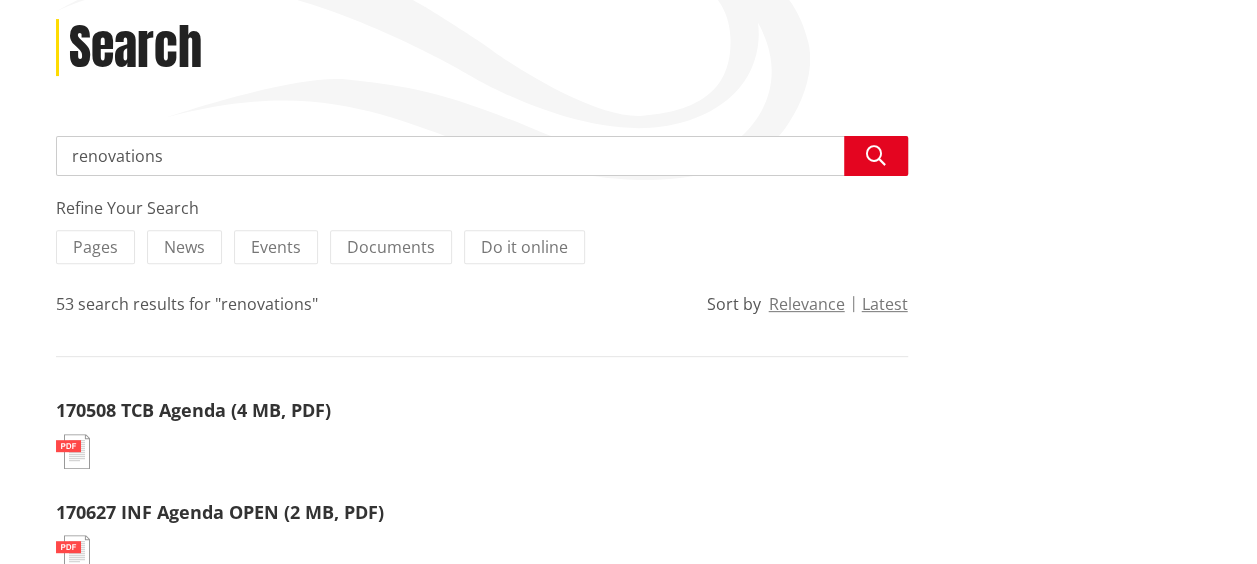 scroll, scrollTop: 300, scrollLeft: 0, axis: vertical 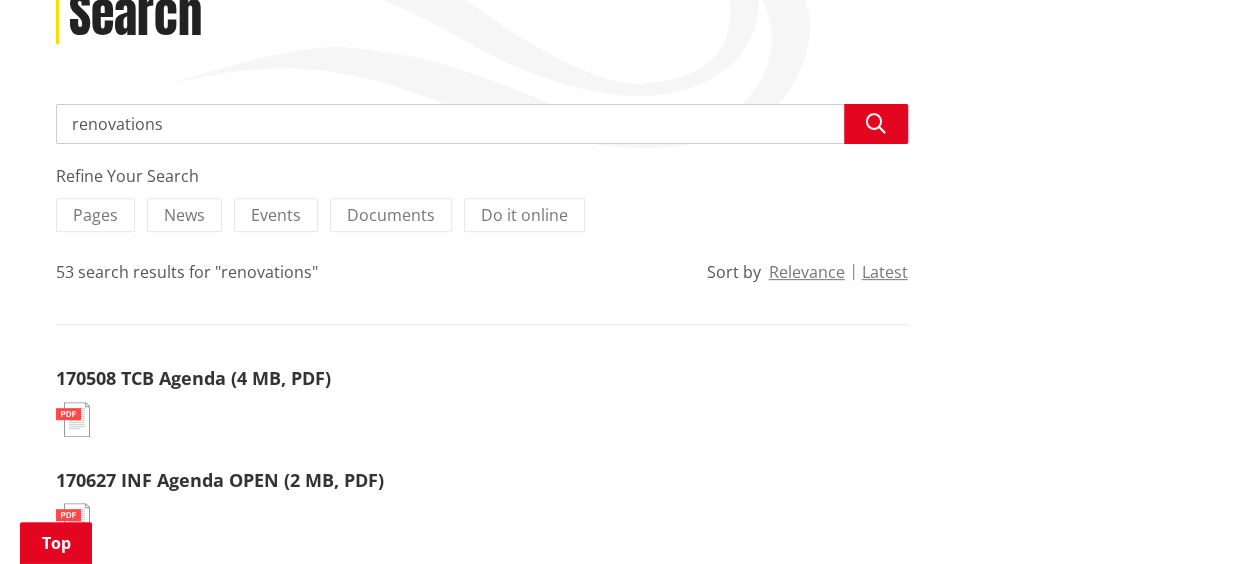 click on "renovations" at bounding box center (482, 124) 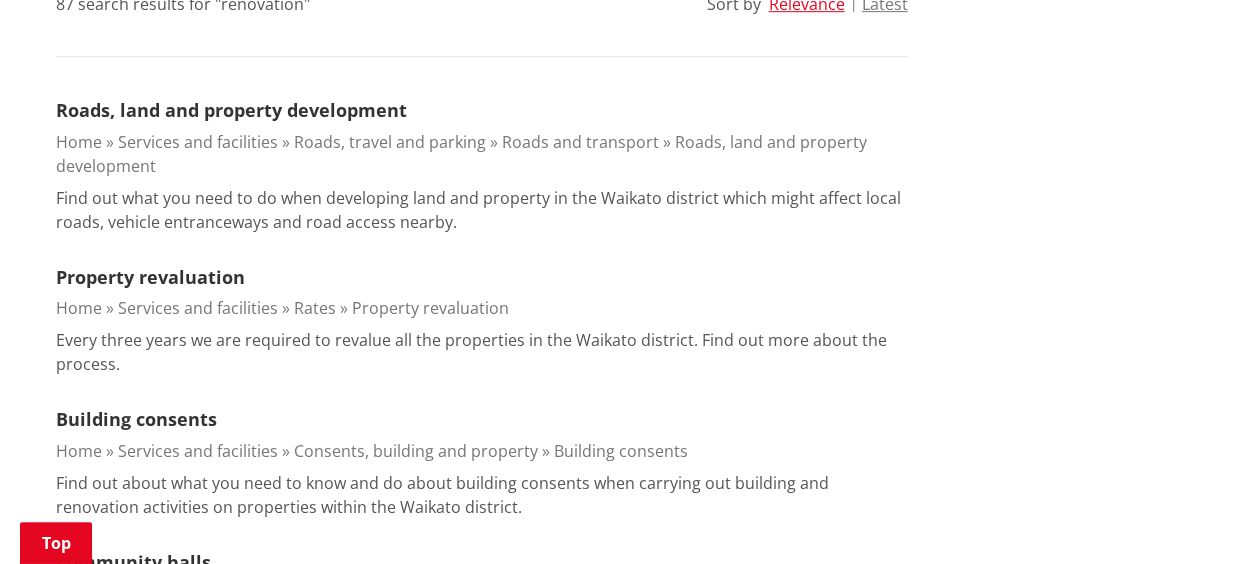 scroll, scrollTop: 700, scrollLeft: 0, axis: vertical 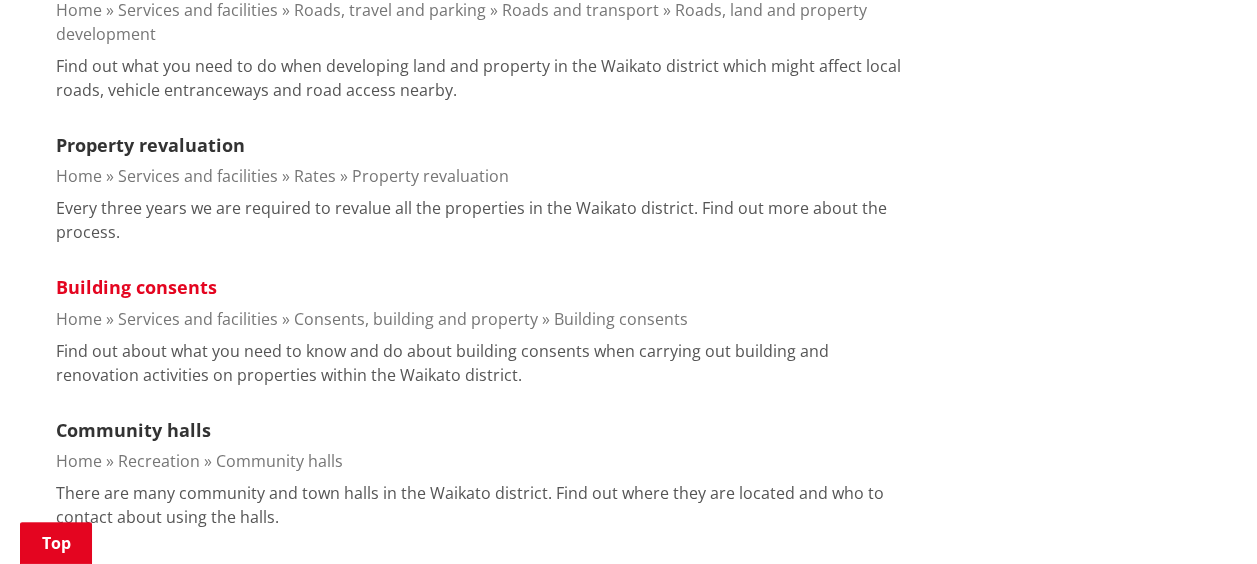 click on "Building consents" at bounding box center [136, 287] 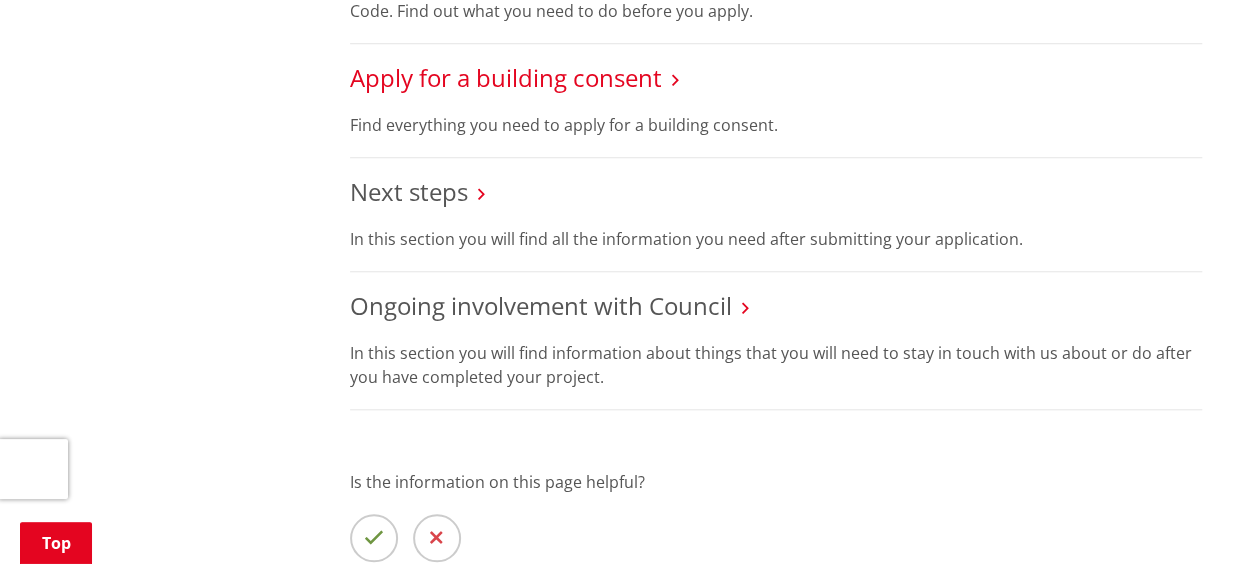 scroll, scrollTop: 700, scrollLeft: 0, axis: vertical 